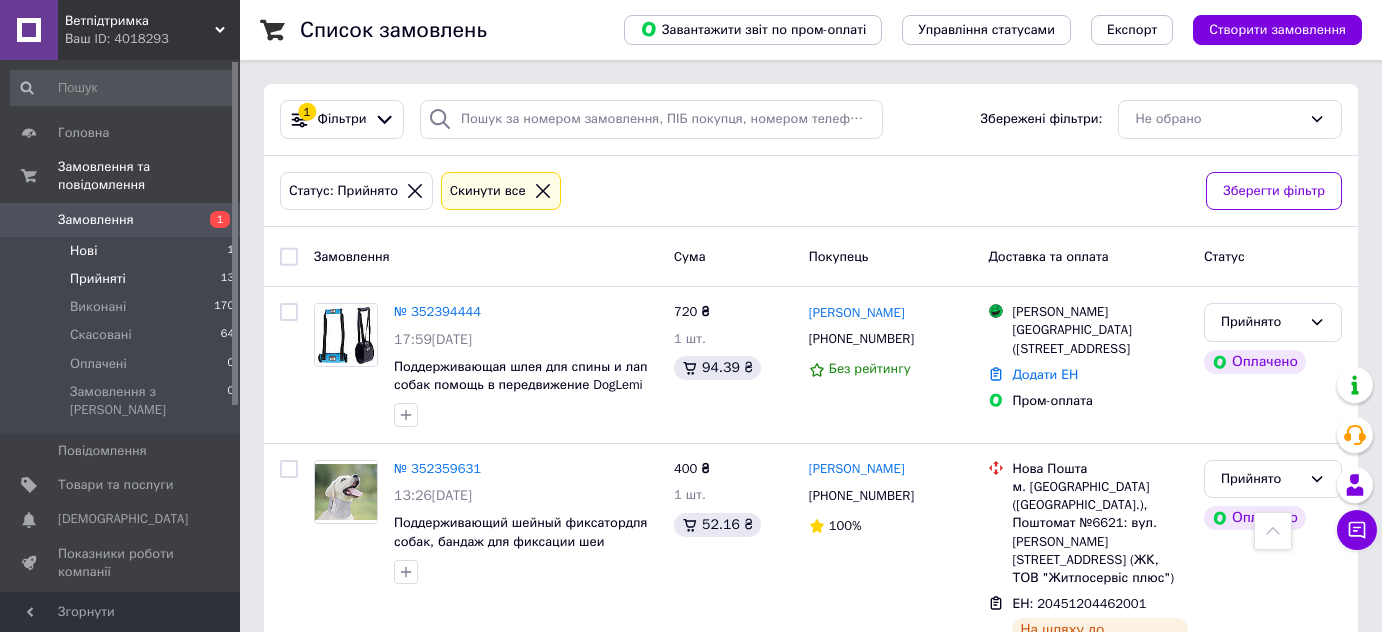 scroll, scrollTop: 2149, scrollLeft: 0, axis: vertical 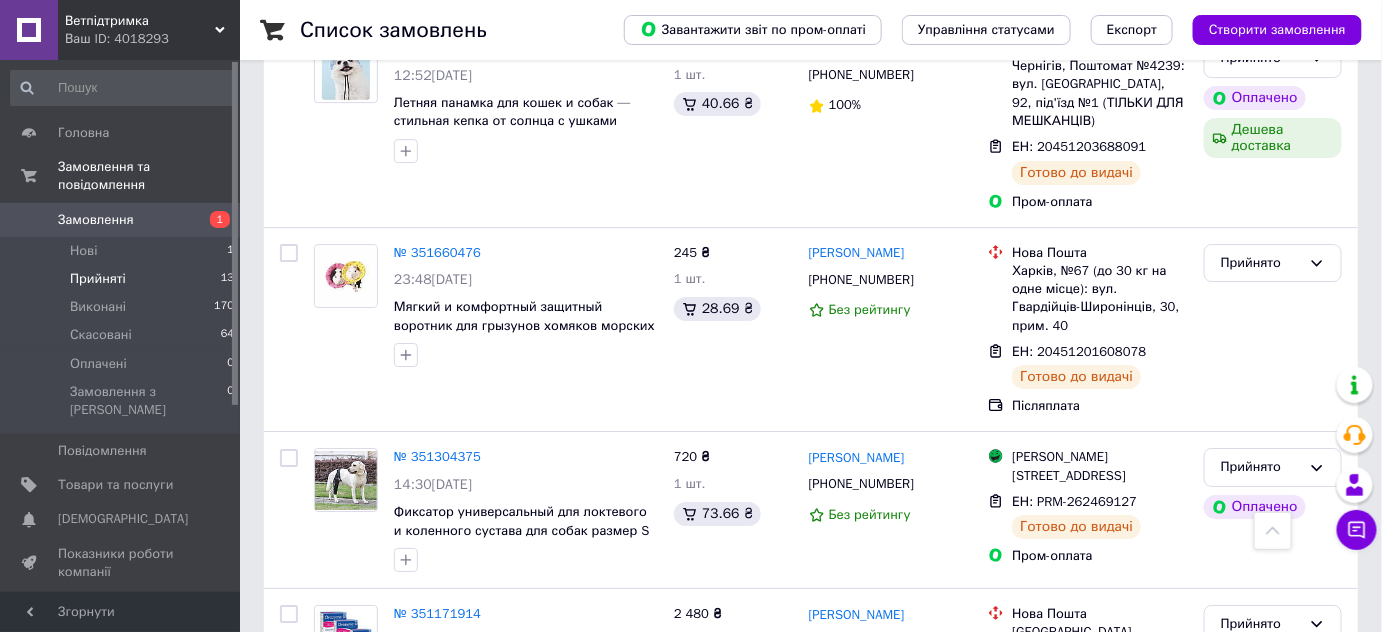 click on "Прийняті" at bounding box center [98, 279] 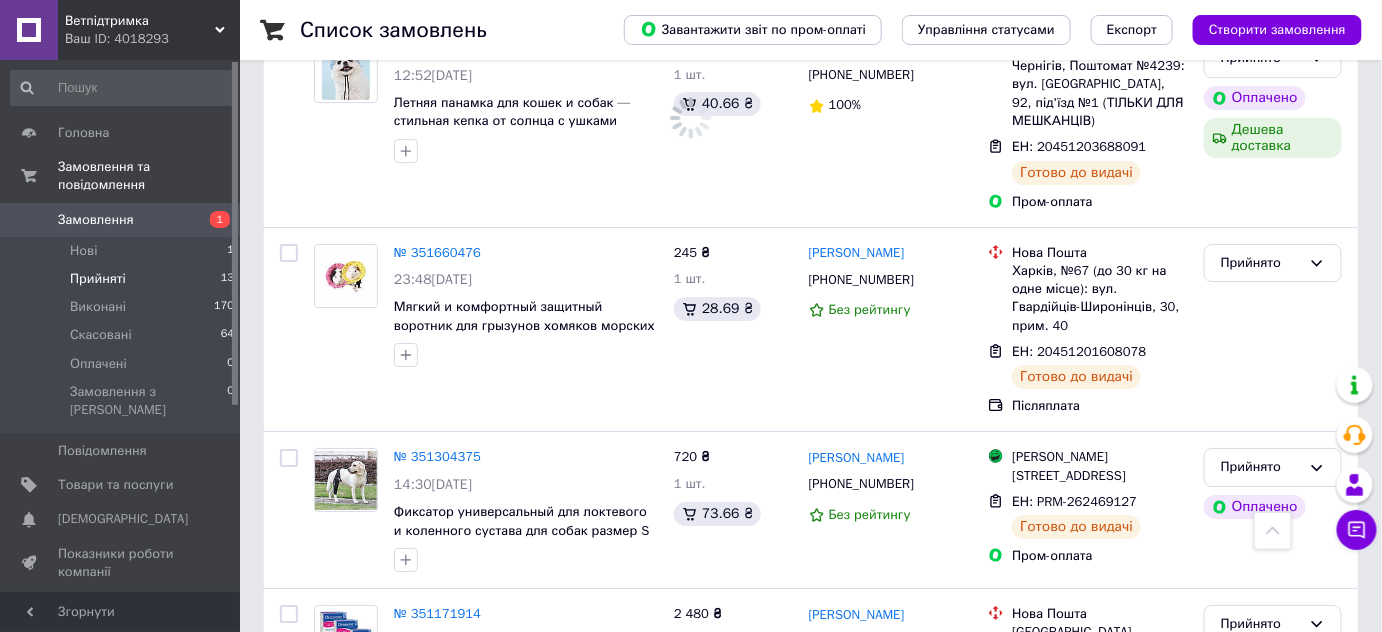 scroll, scrollTop: 0, scrollLeft: 0, axis: both 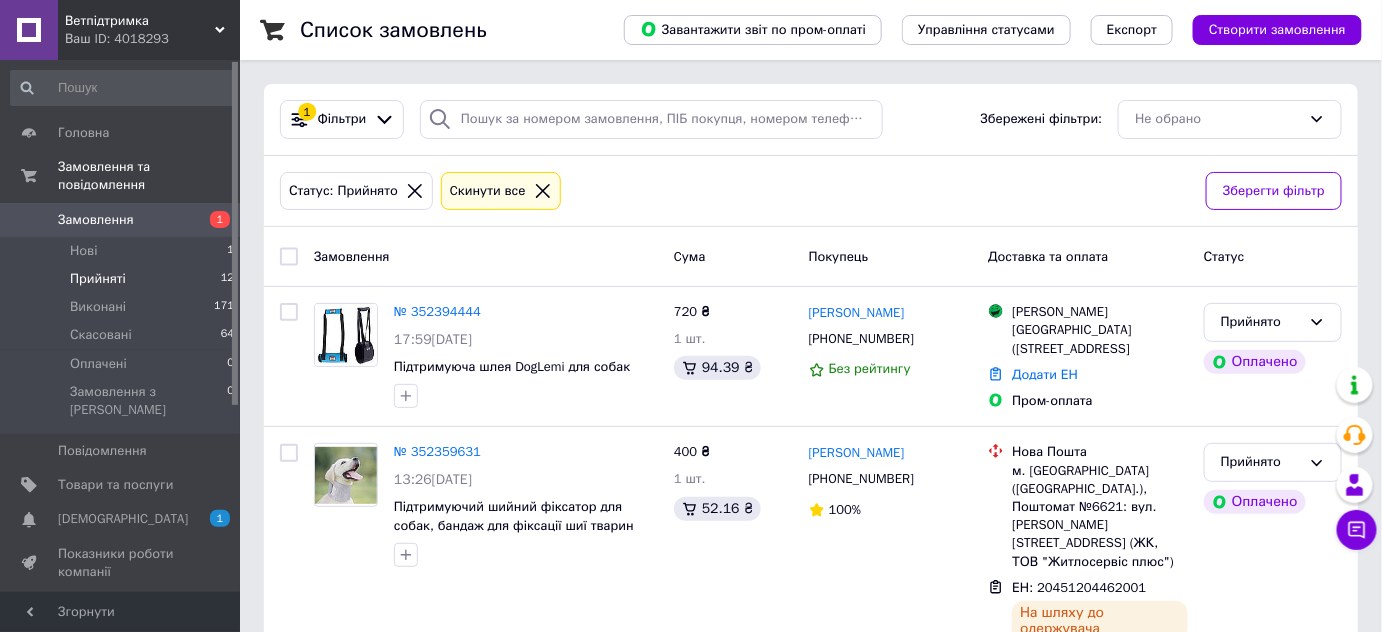 click on "Прийняті" at bounding box center (98, 279) 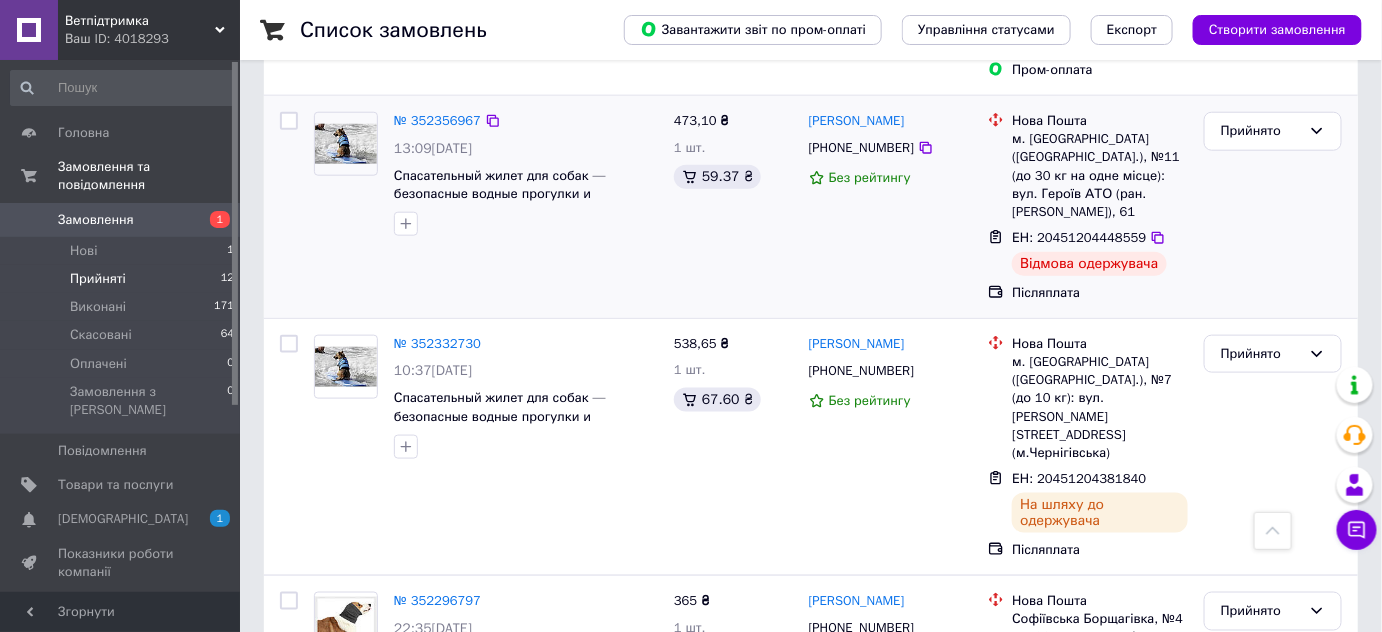 scroll, scrollTop: 631, scrollLeft: 0, axis: vertical 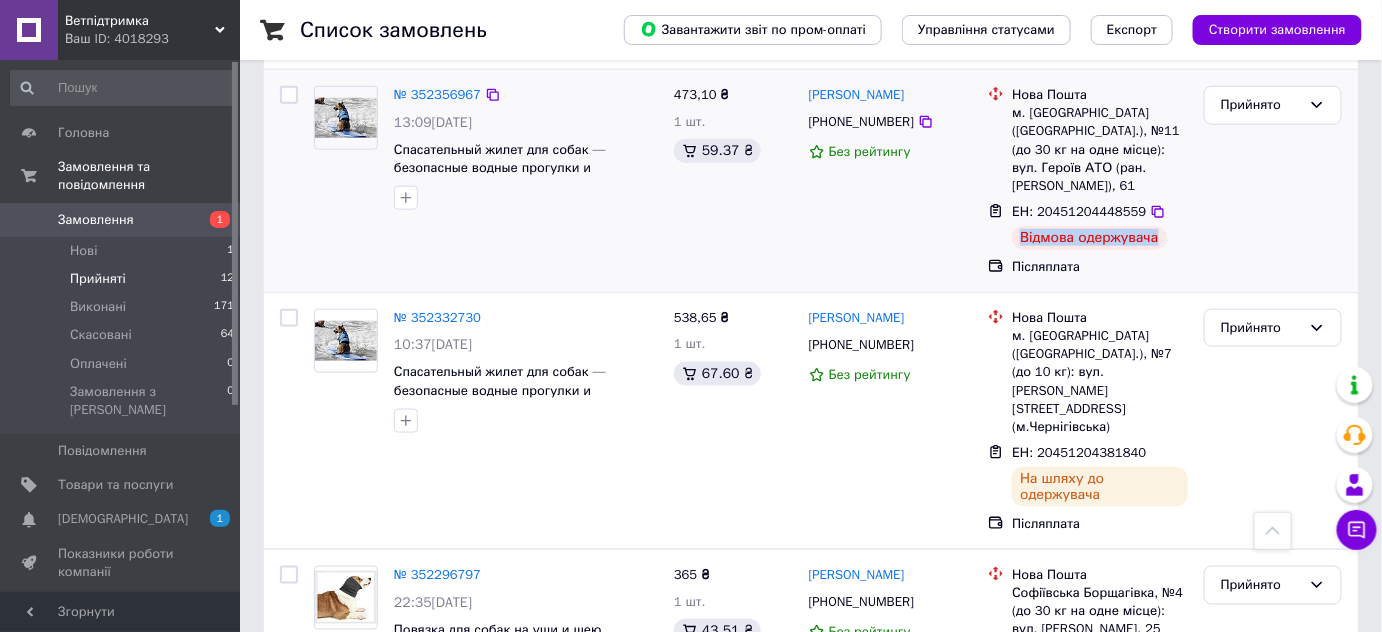 drag, startPoint x: 1016, startPoint y: 219, endPoint x: 1162, endPoint y: 228, distance: 146.27713 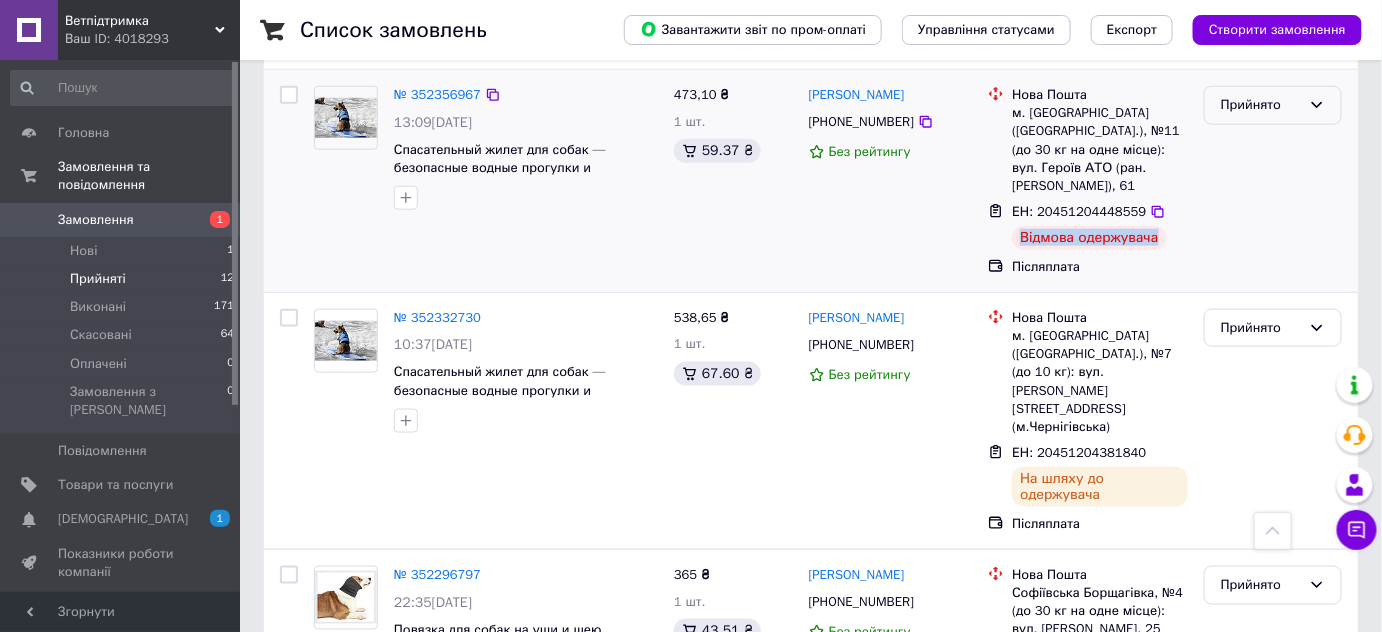 click on "Прийнято" at bounding box center (1273, 105) 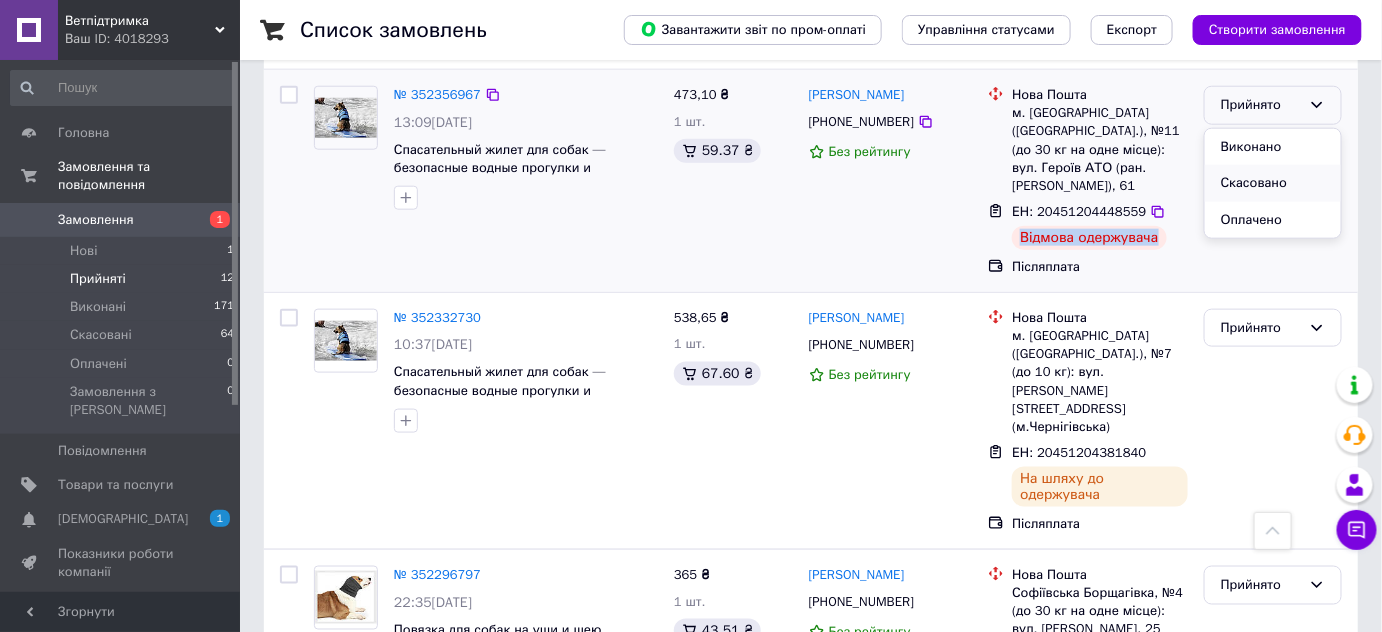 click on "Скасовано" at bounding box center [1273, 183] 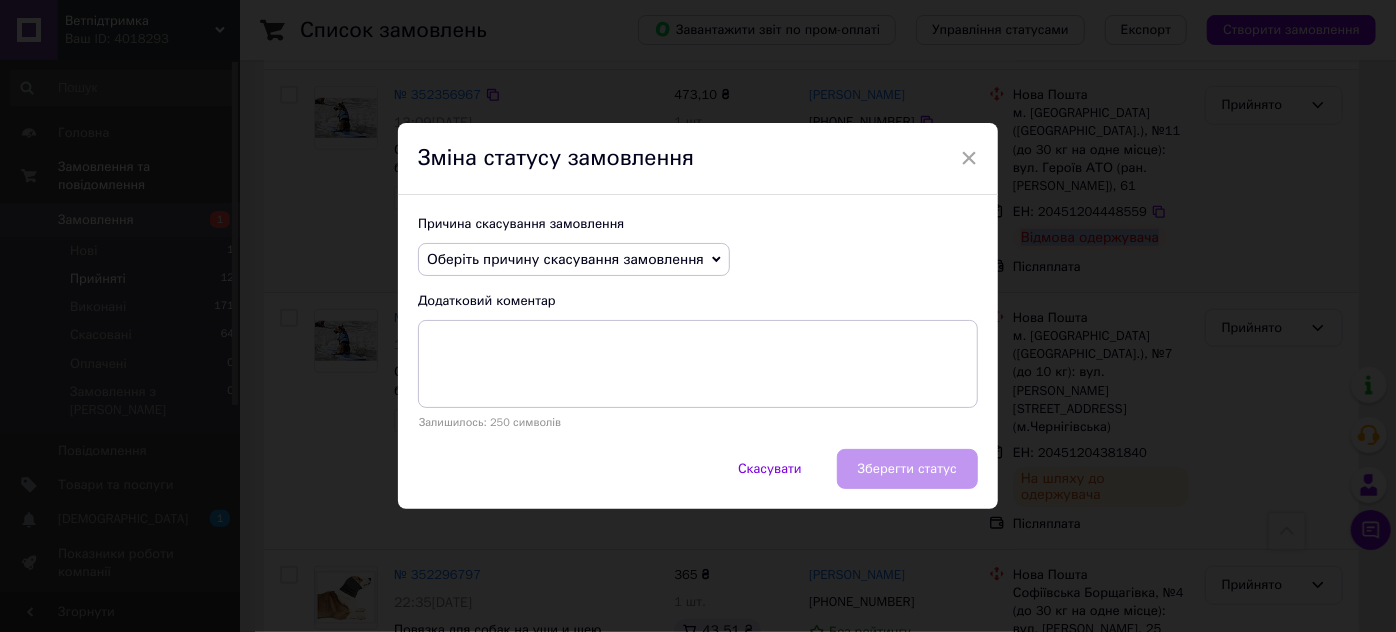 click on "Оберіть причину скасування замовлення" at bounding box center (565, 259) 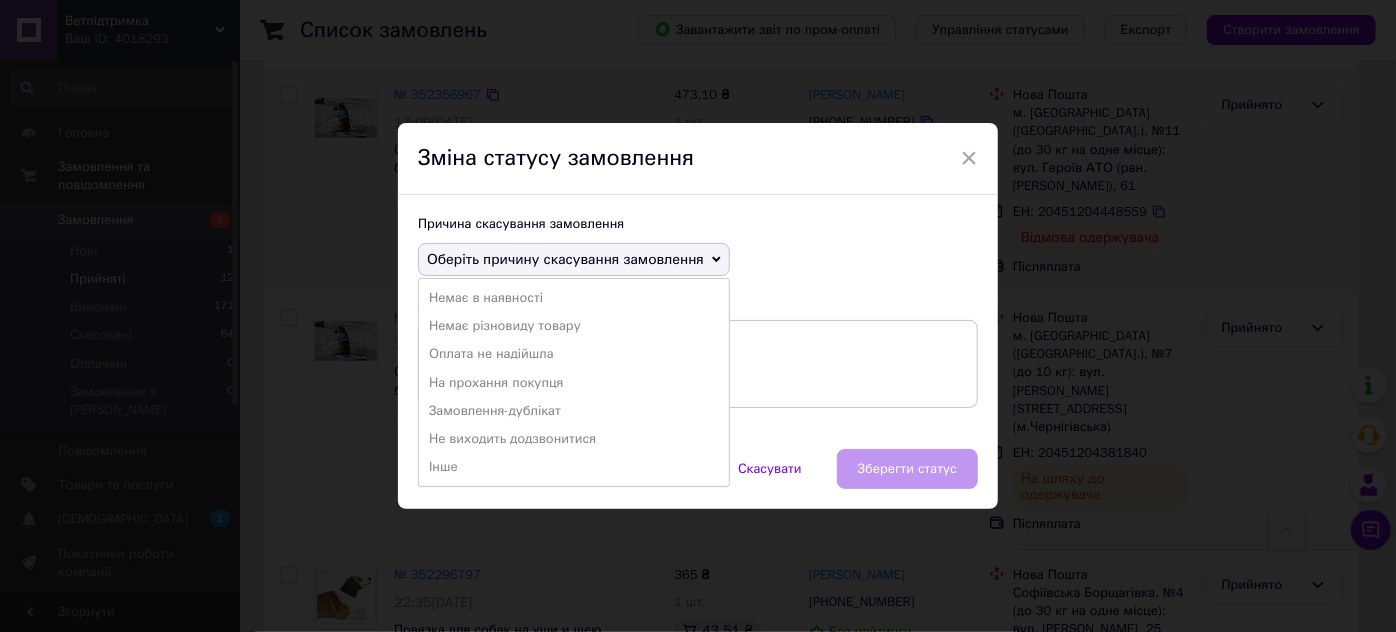 click on "На прохання покупця" at bounding box center (574, 383) 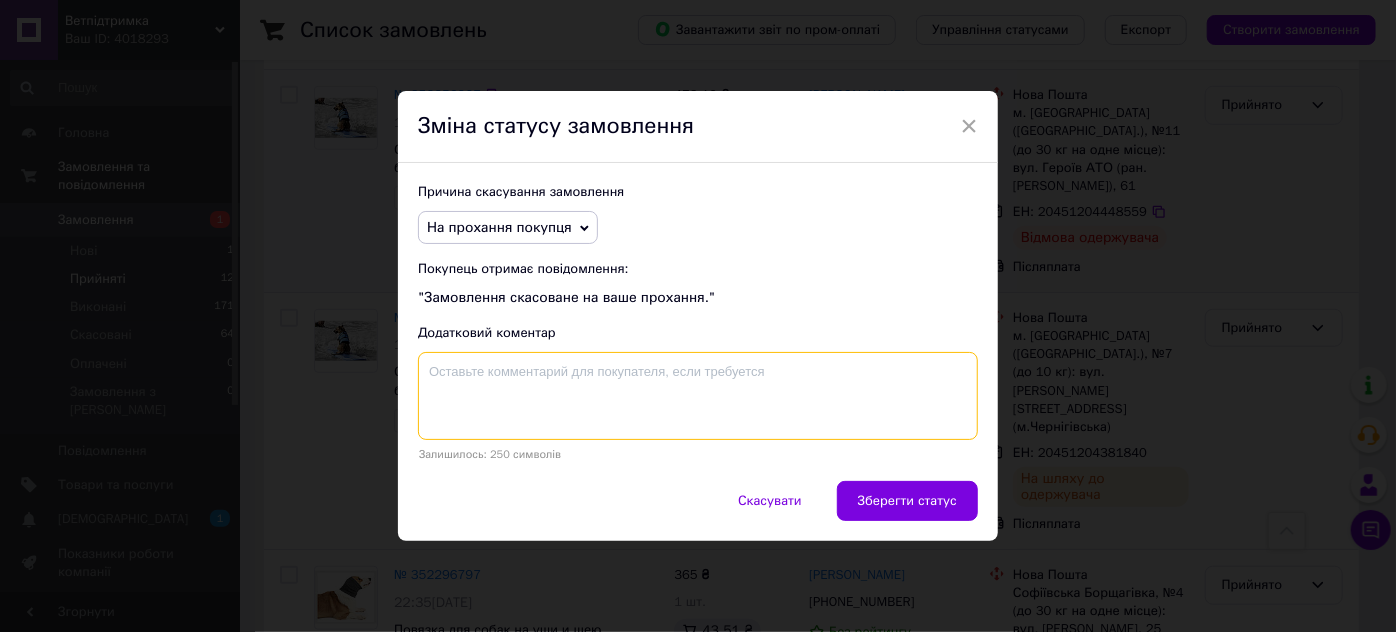 click at bounding box center (698, 396) 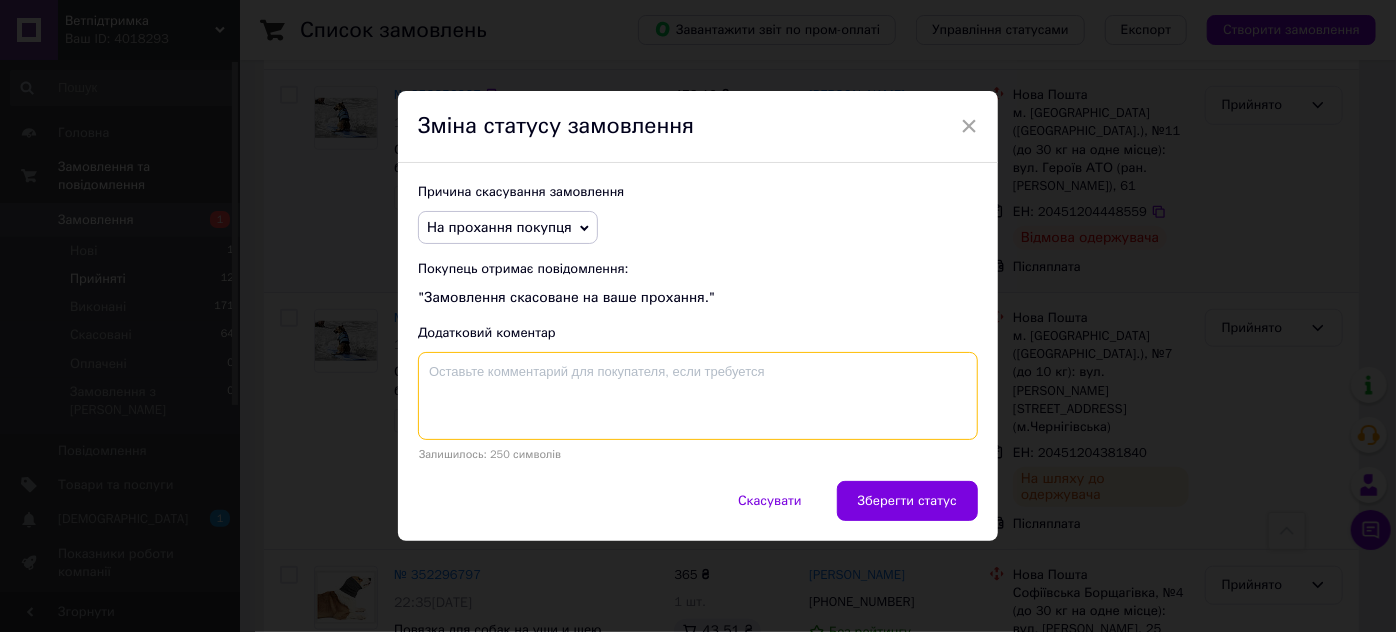 paste on "Відмова одержувача" 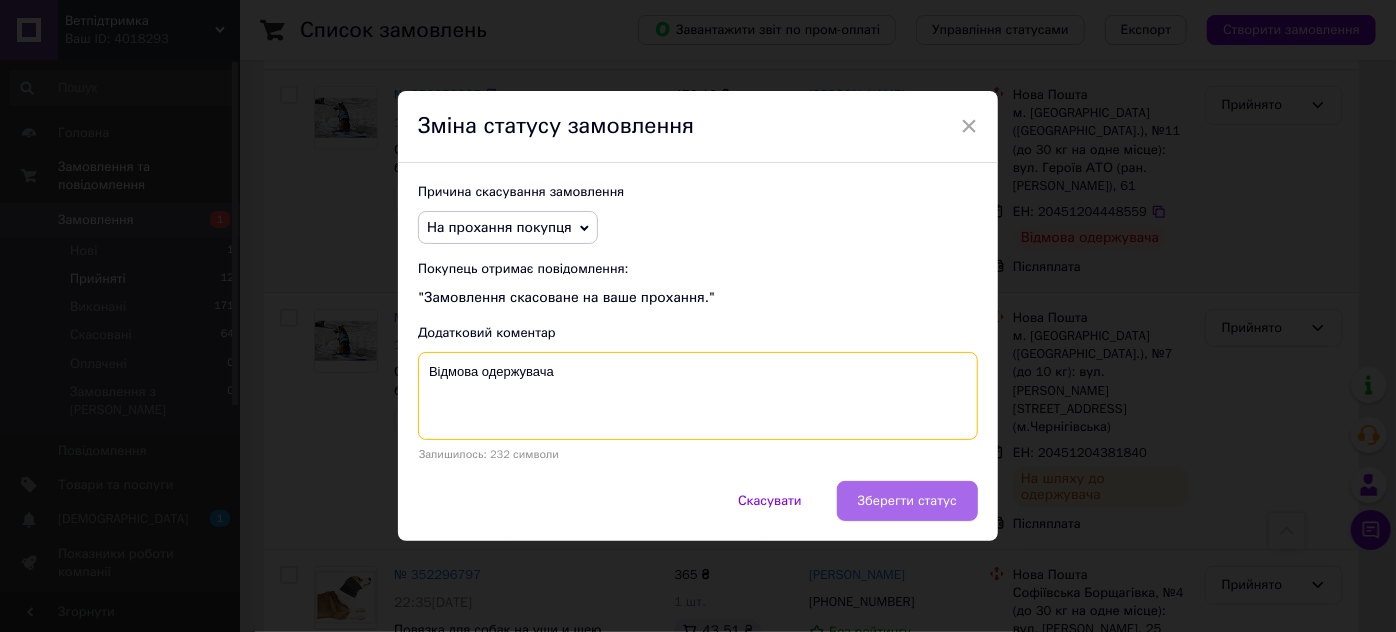 type on "Відмова одержувача" 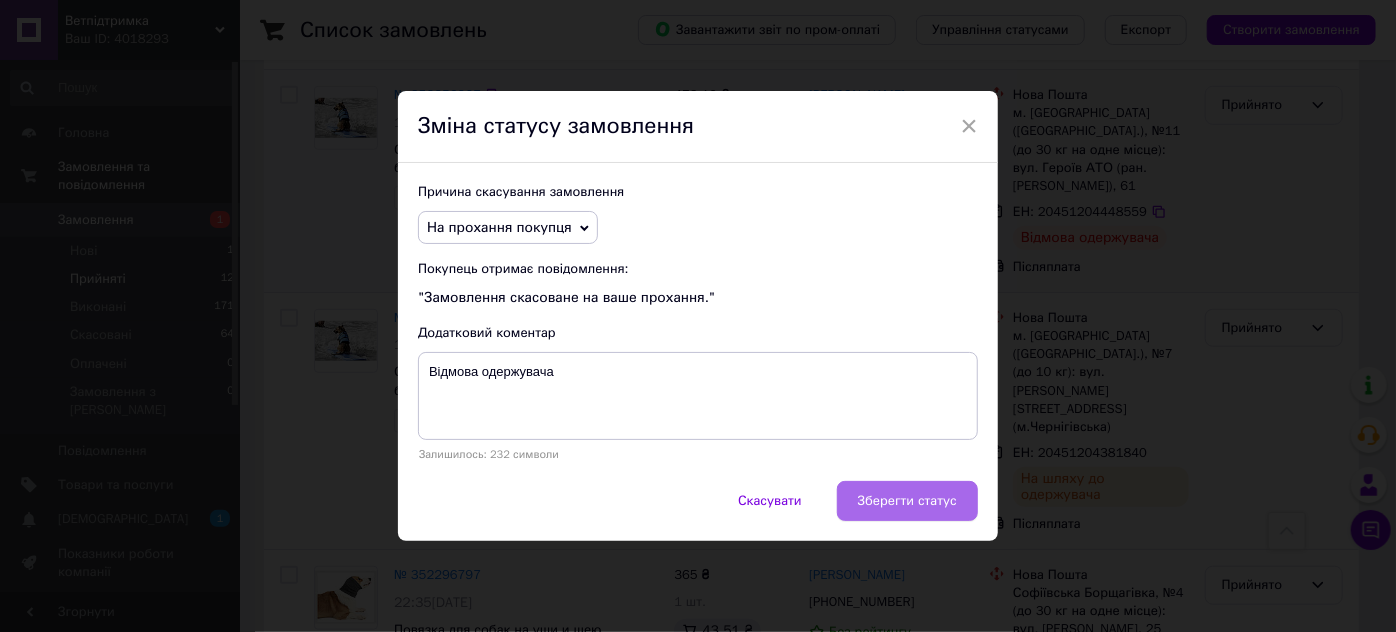 click on "Зберегти статус" at bounding box center [907, 501] 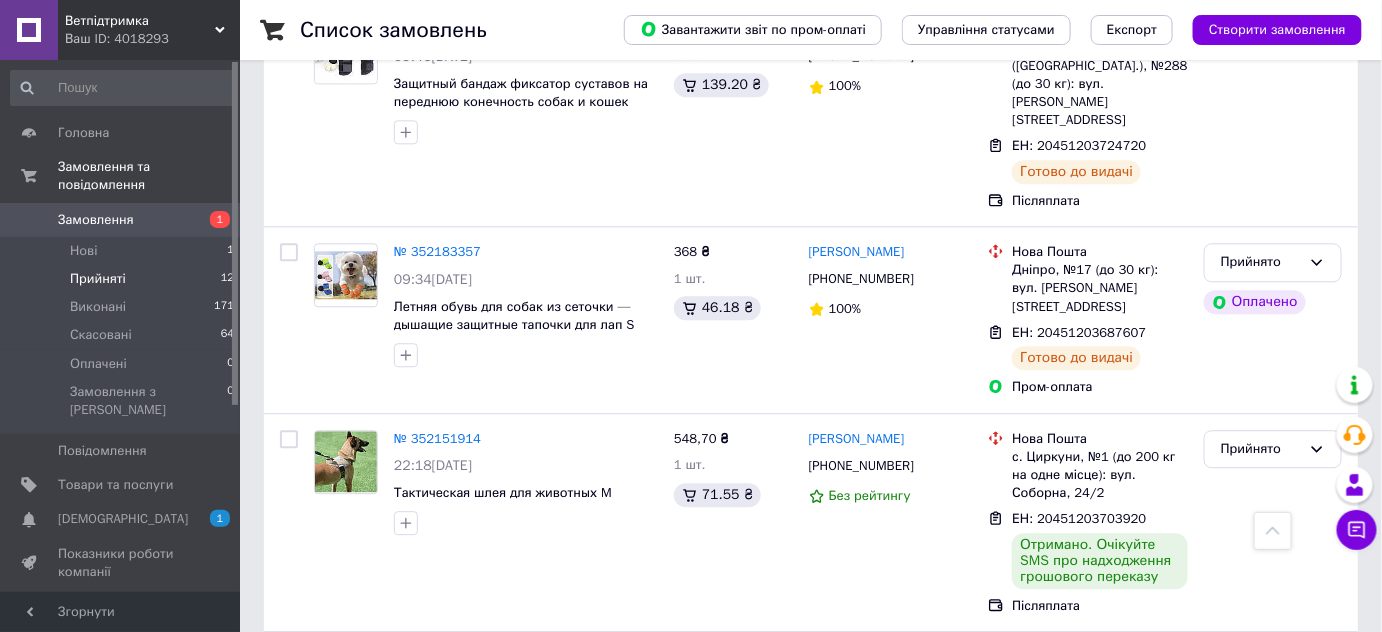 scroll, scrollTop: 1631, scrollLeft: 0, axis: vertical 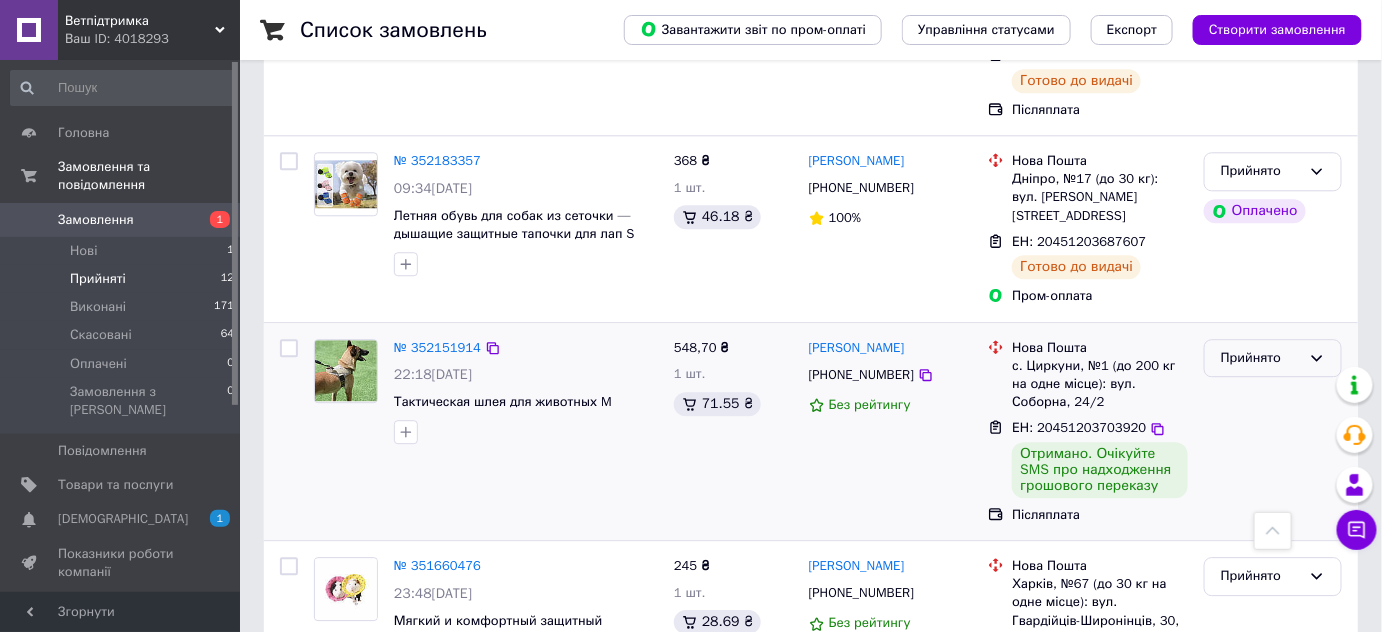 click on "Прийнято" at bounding box center (1261, 358) 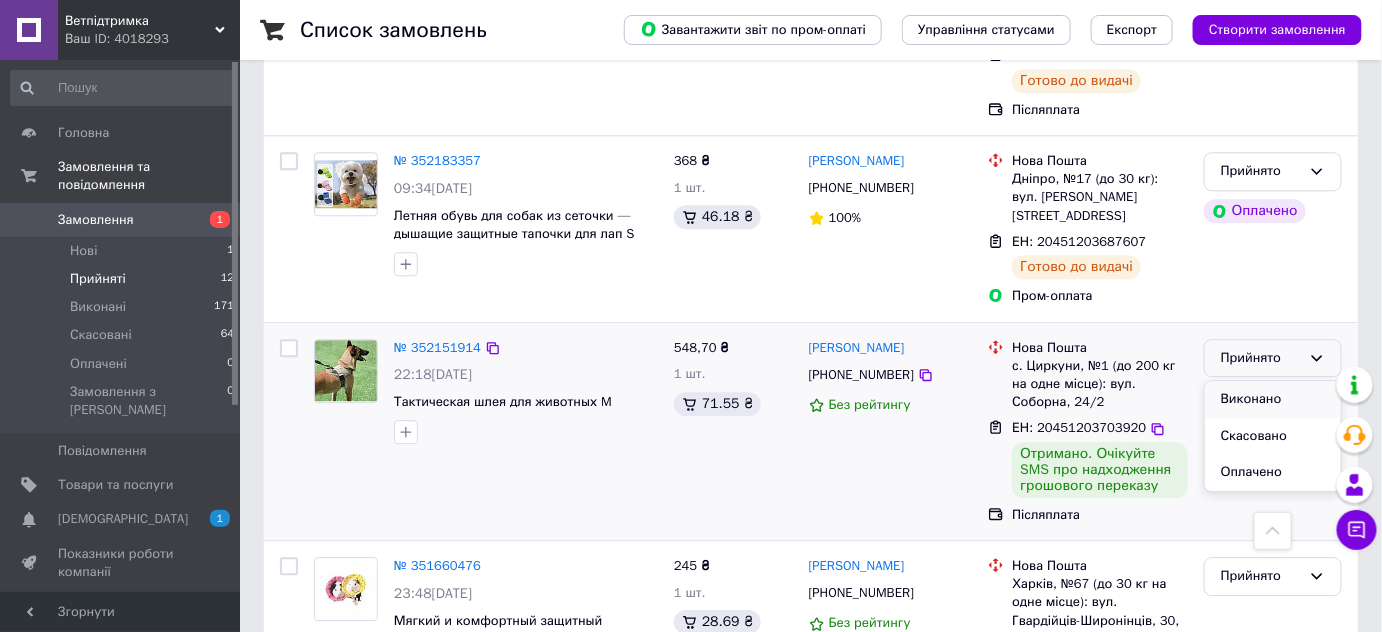 click on "Виконано" at bounding box center [1273, 399] 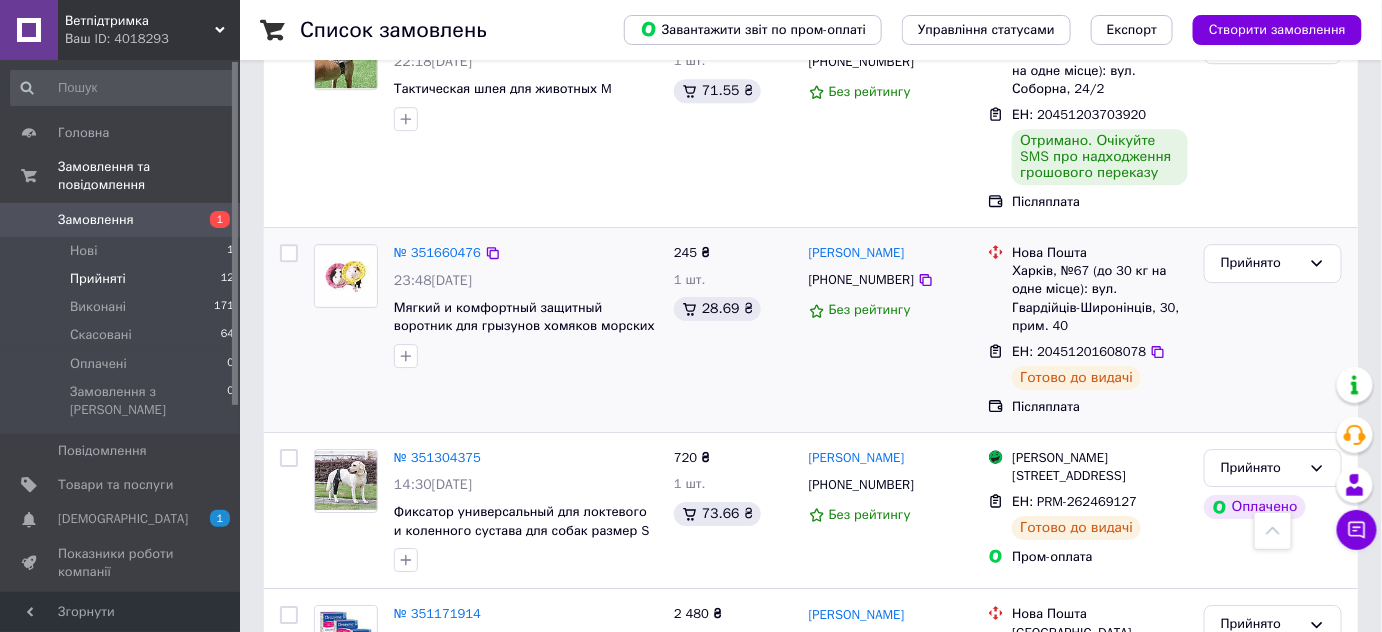 scroll, scrollTop: 1944, scrollLeft: 0, axis: vertical 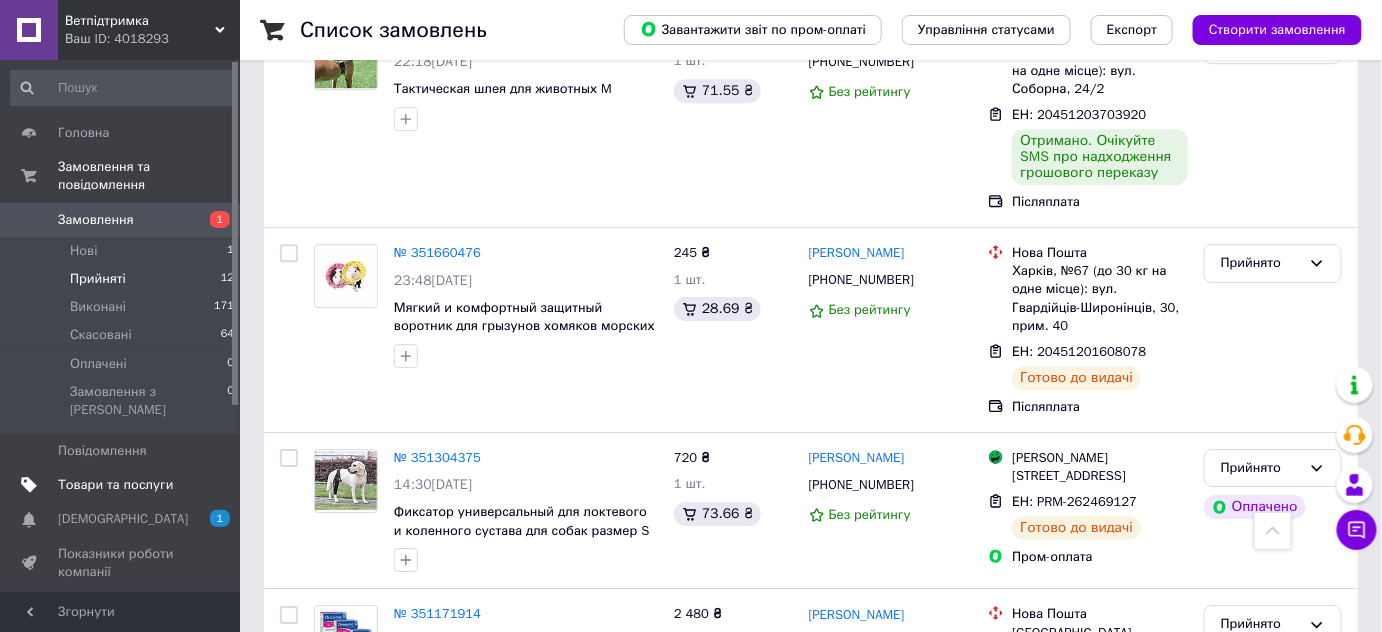 click on "Товари та послуги" at bounding box center [115, 485] 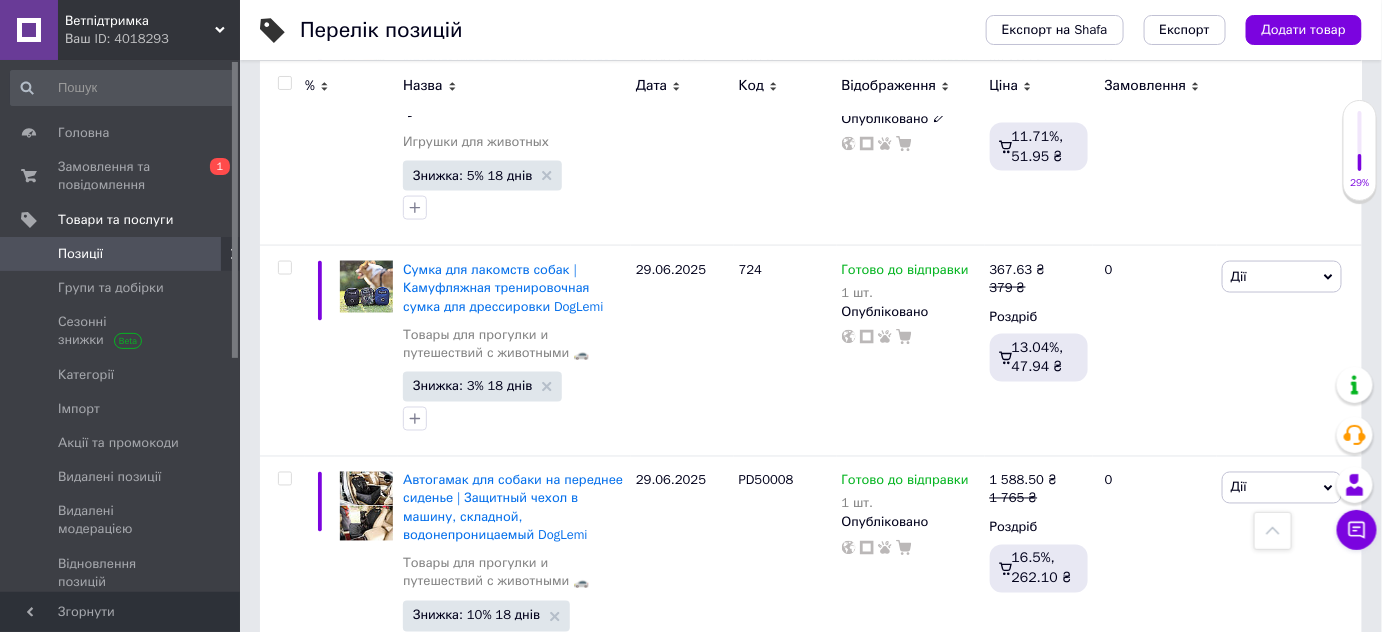 scroll, scrollTop: 3512, scrollLeft: 0, axis: vertical 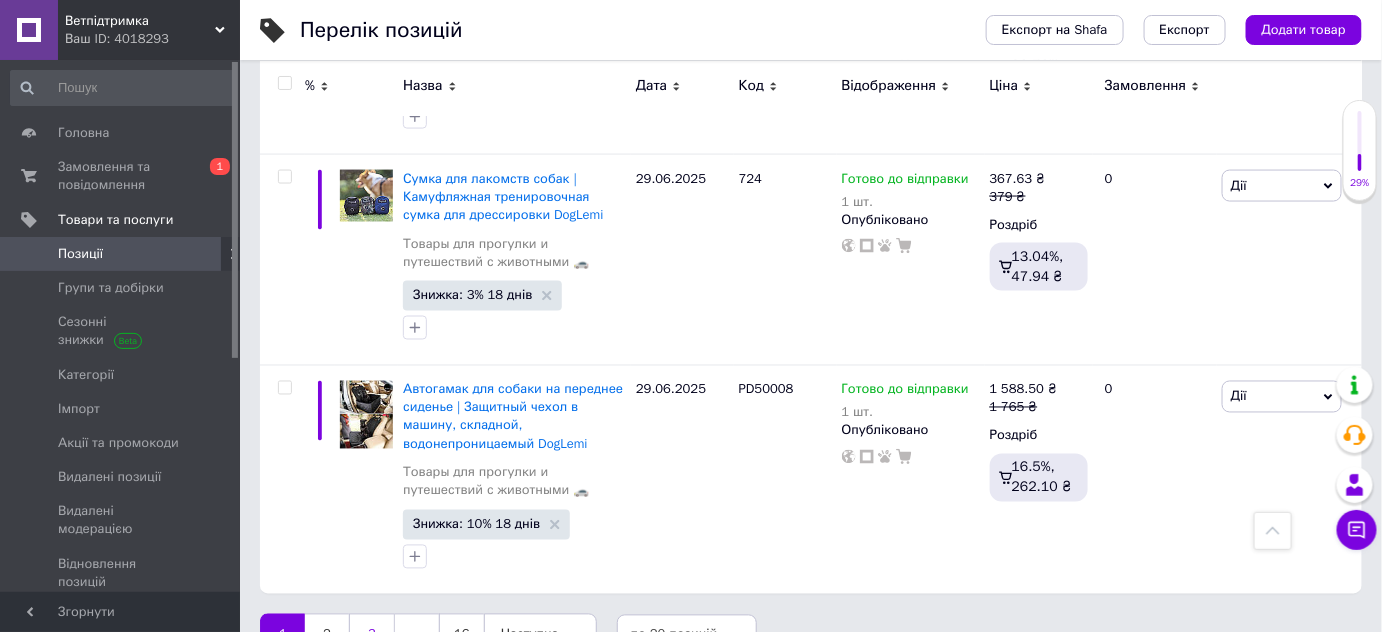 click on "3" at bounding box center (372, 635) 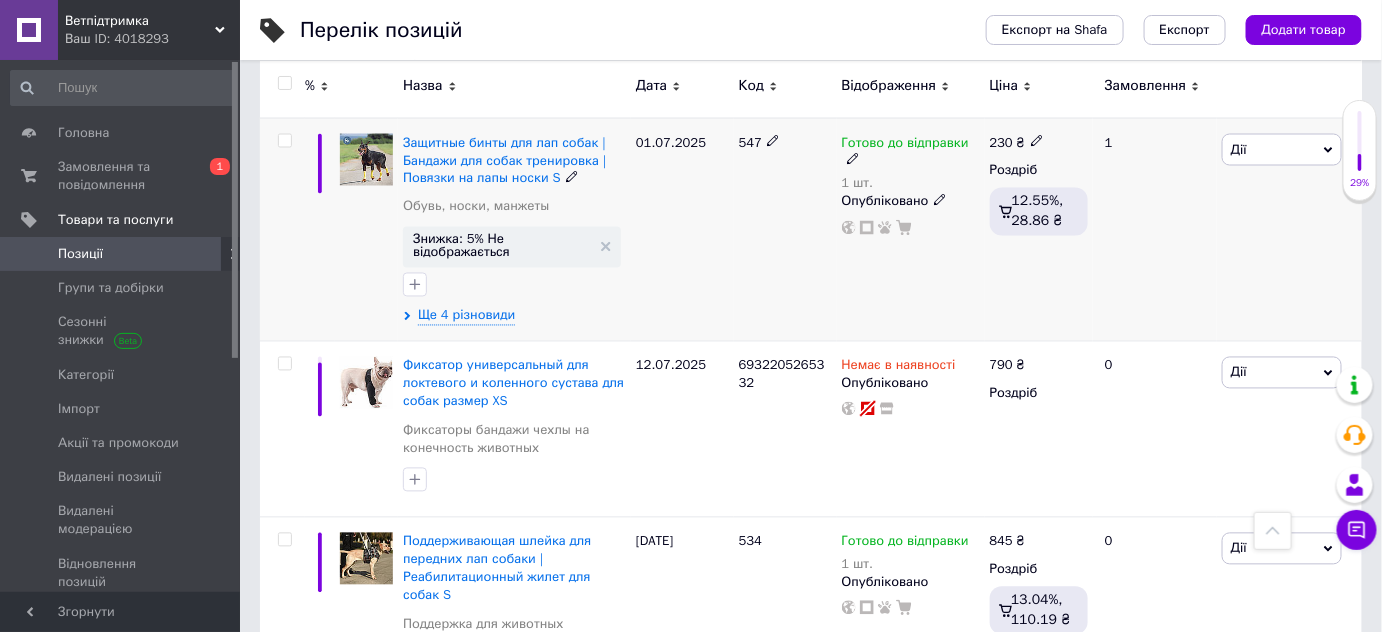 scroll, scrollTop: 3692, scrollLeft: 0, axis: vertical 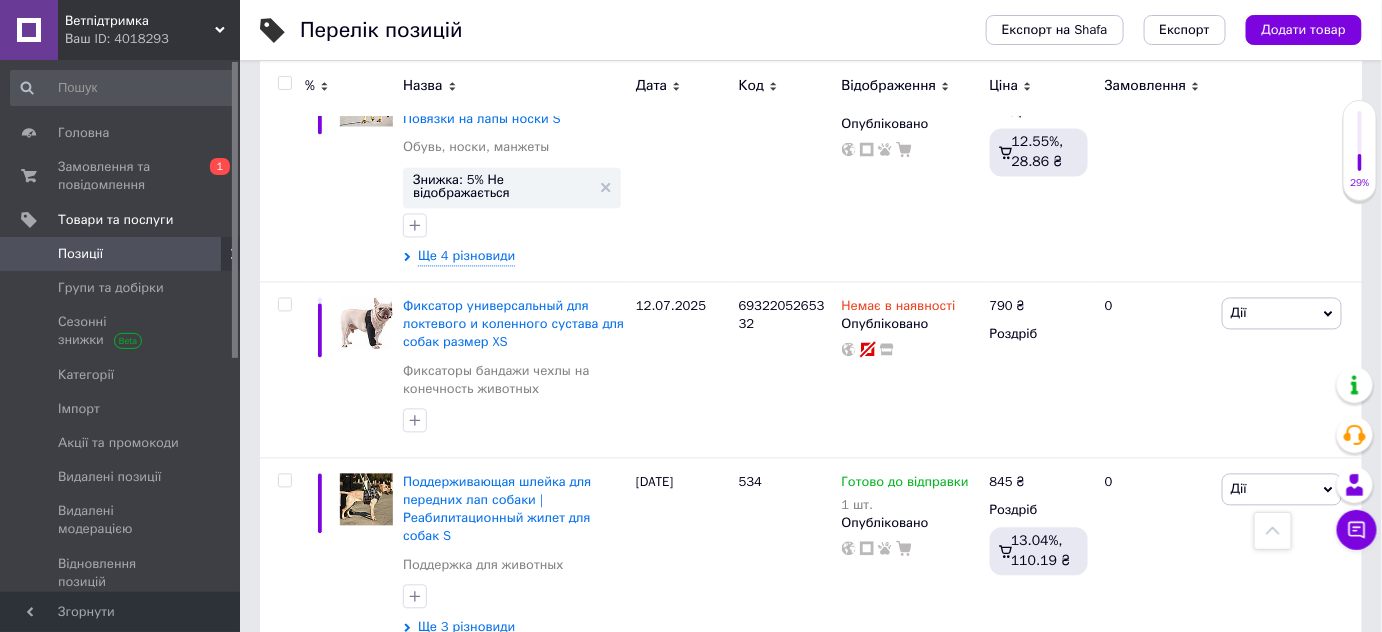 click on "4" at bounding box center (539, 694) 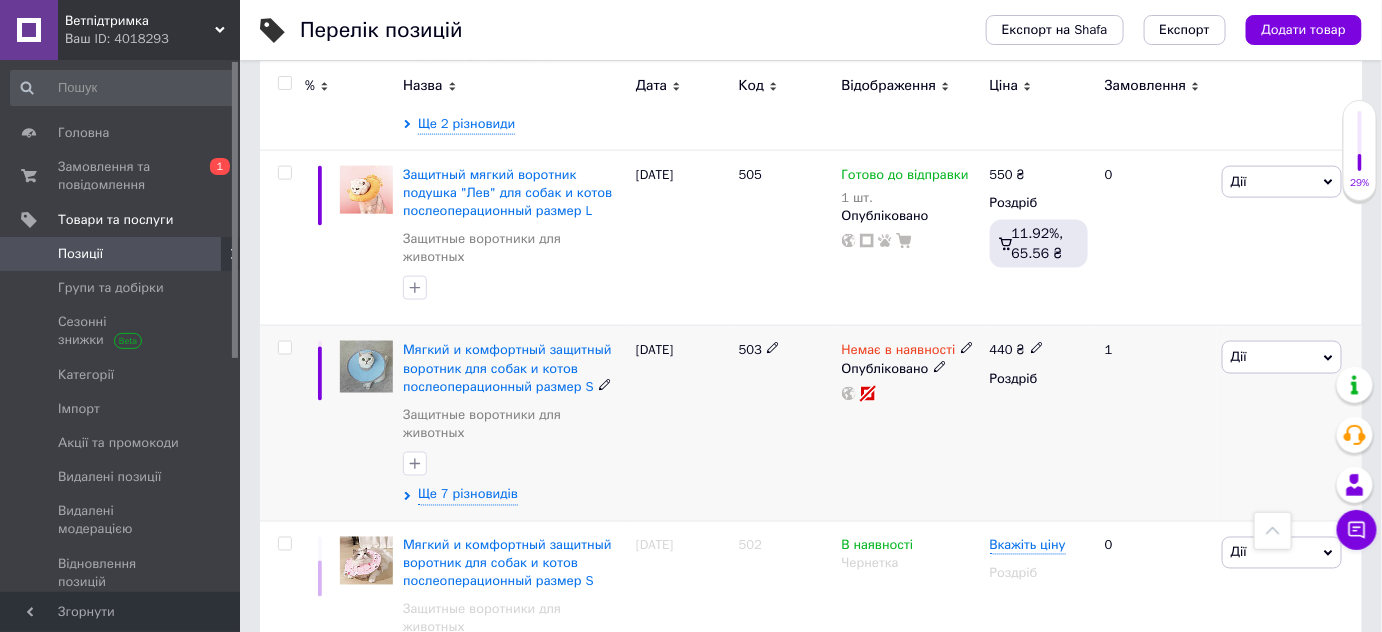 scroll, scrollTop: 3849, scrollLeft: 0, axis: vertical 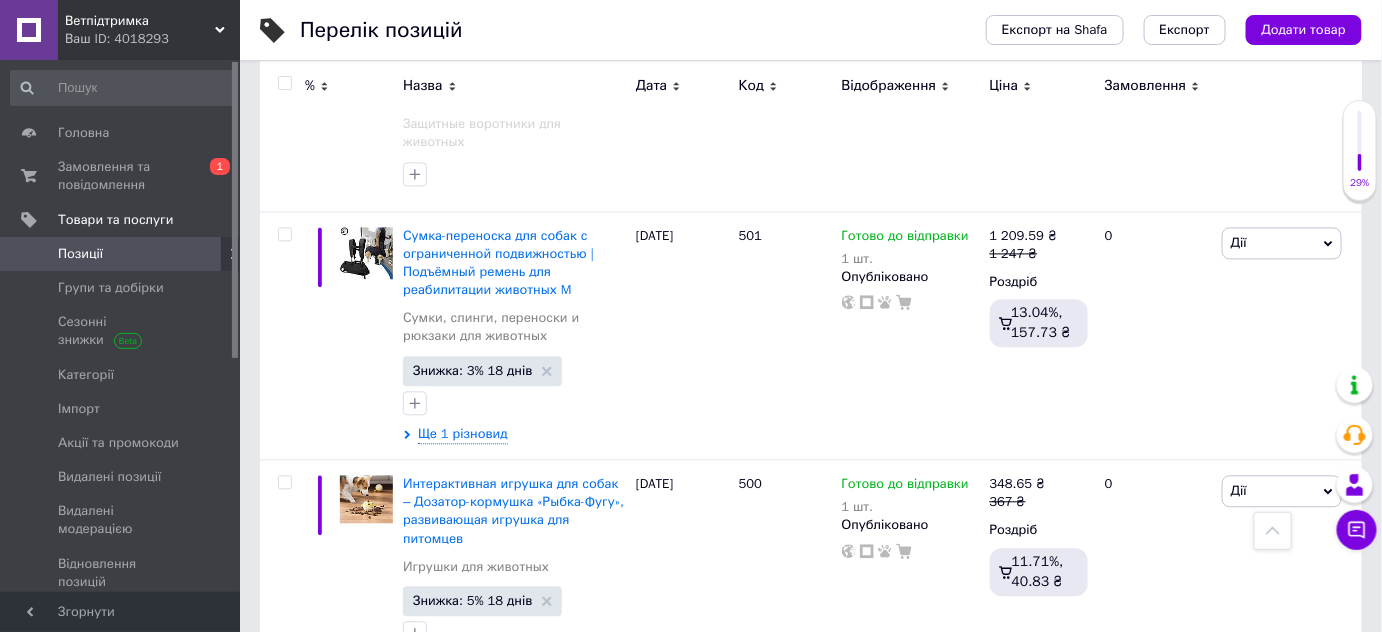 click on "3" at bounding box center (494, 711) 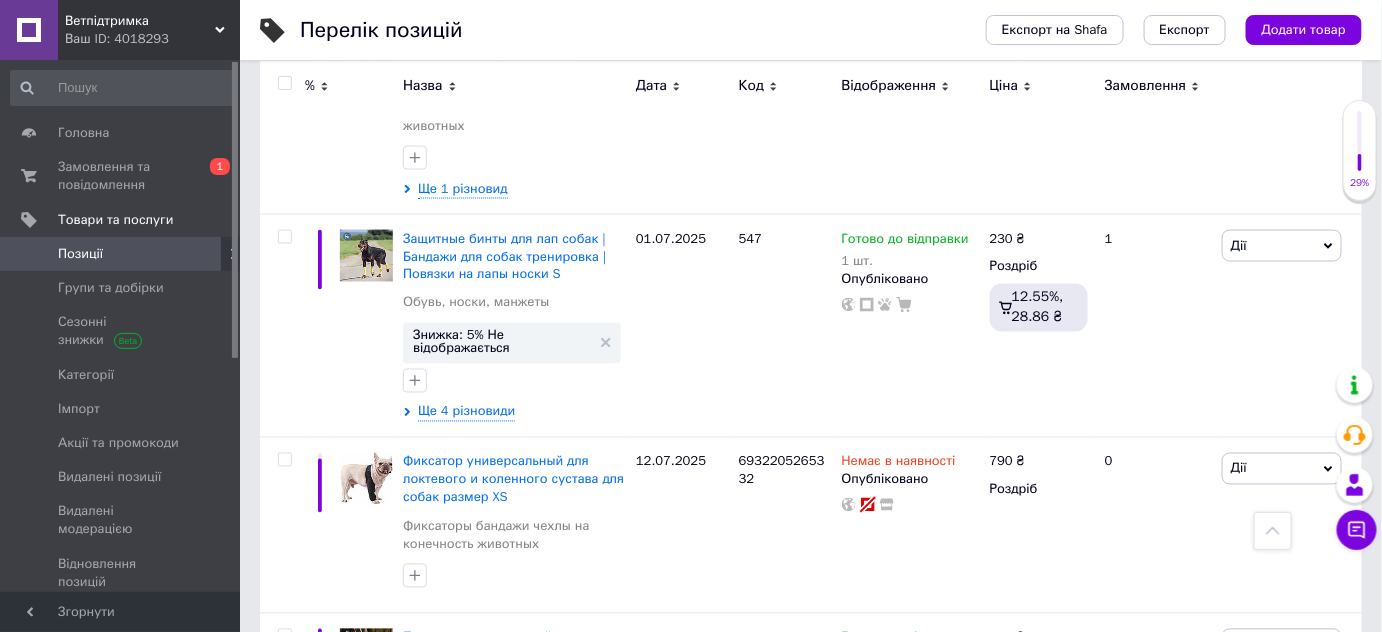 scroll, scrollTop: 3692, scrollLeft: 0, axis: vertical 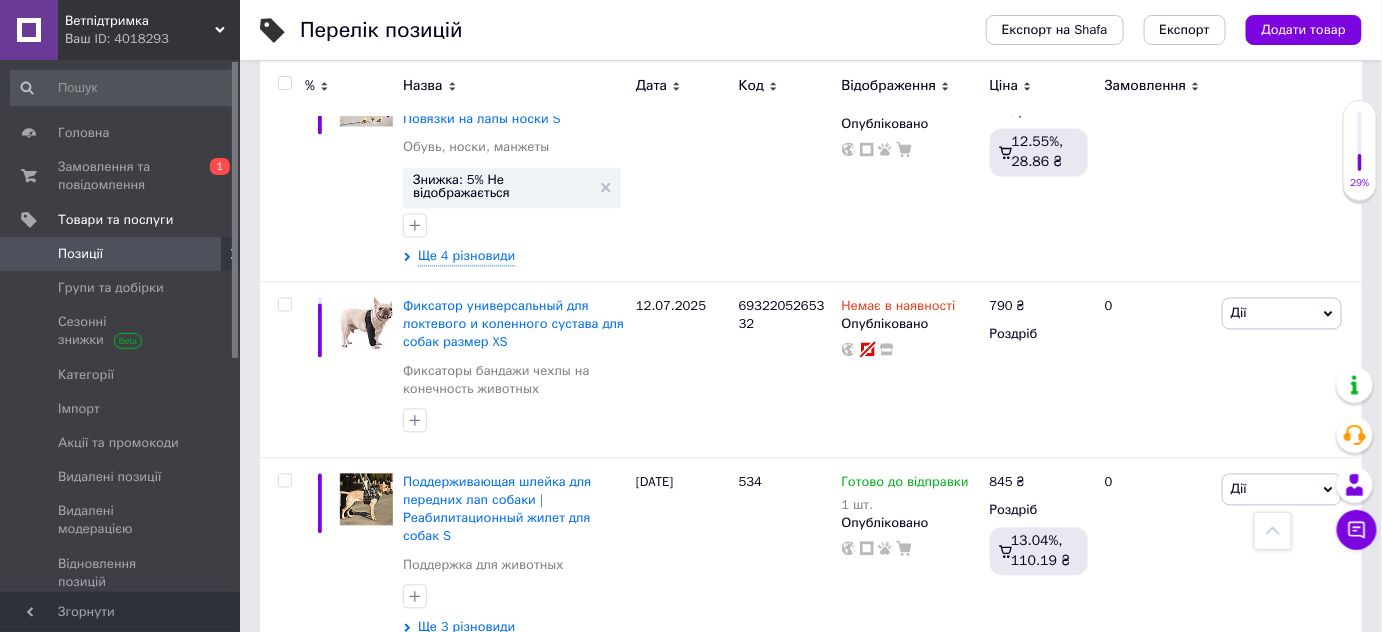 click on "5" at bounding box center [584, 694] 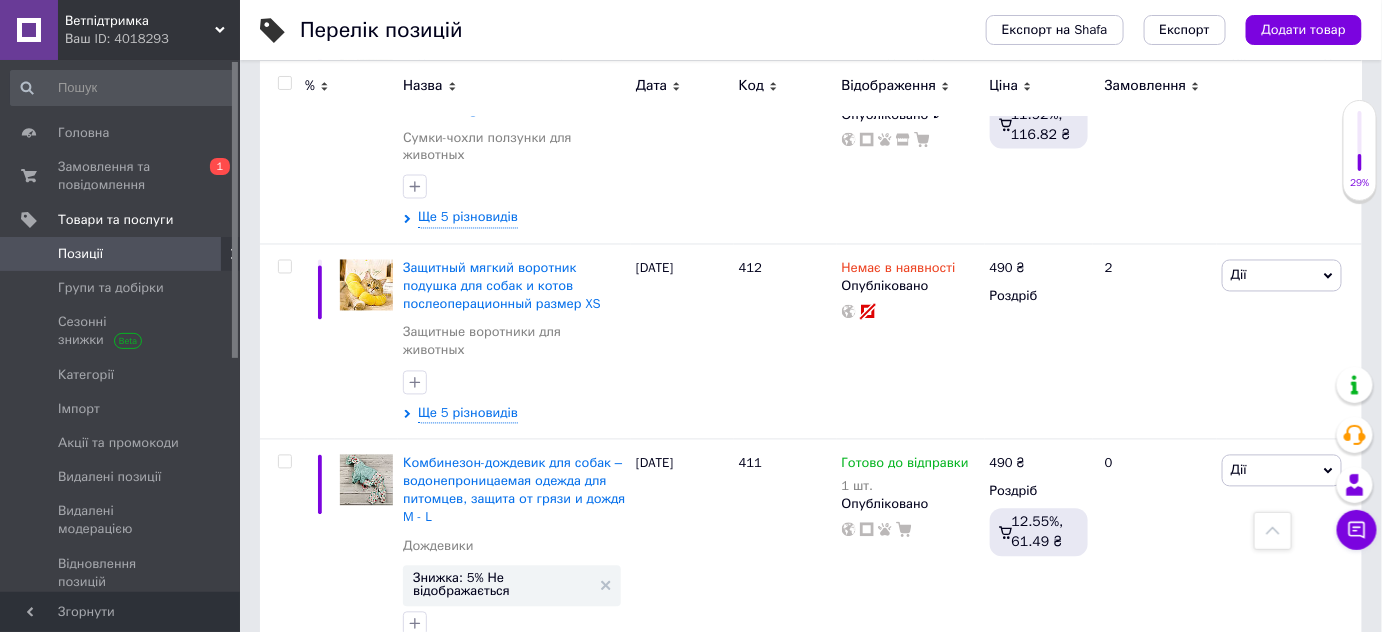 scroll, scrollTop: 3673, scrollLeft: 0, axis: vertical 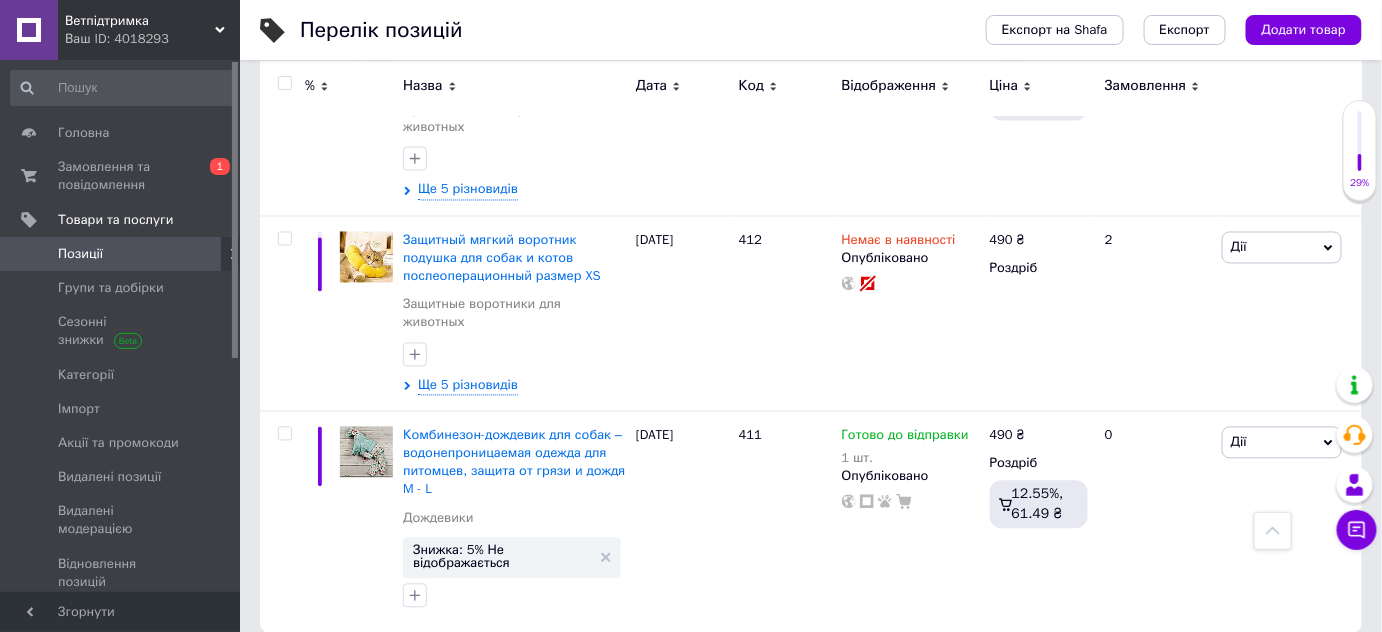 click on "3" at bounding box center (494, 674) 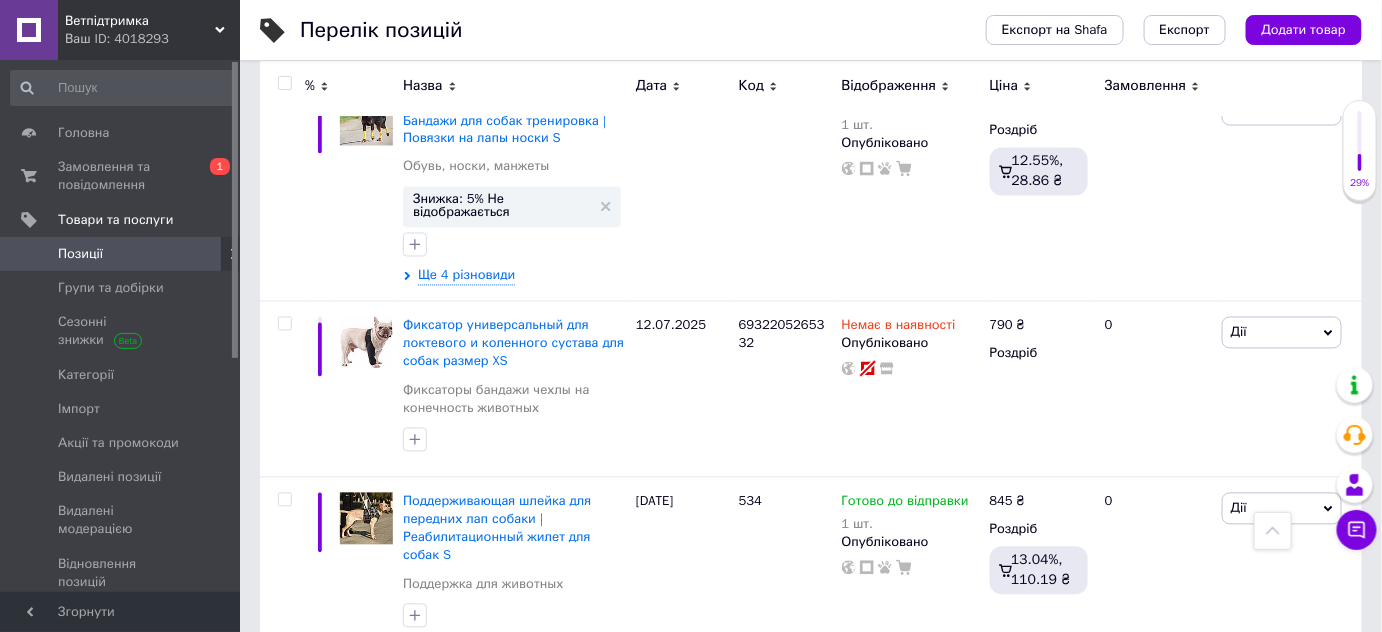 click on "2" at bounding box center (449, 713) 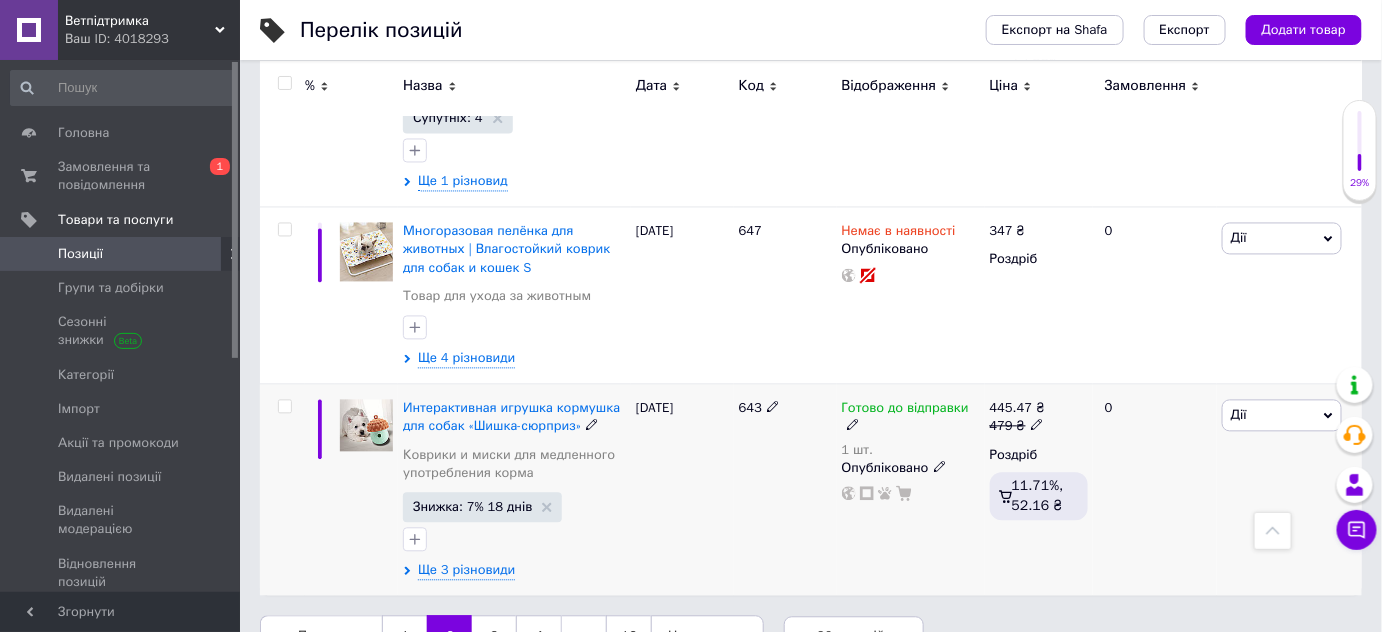scroll, scrollTop: 3209, scrollLeft: 0, axis: vertical 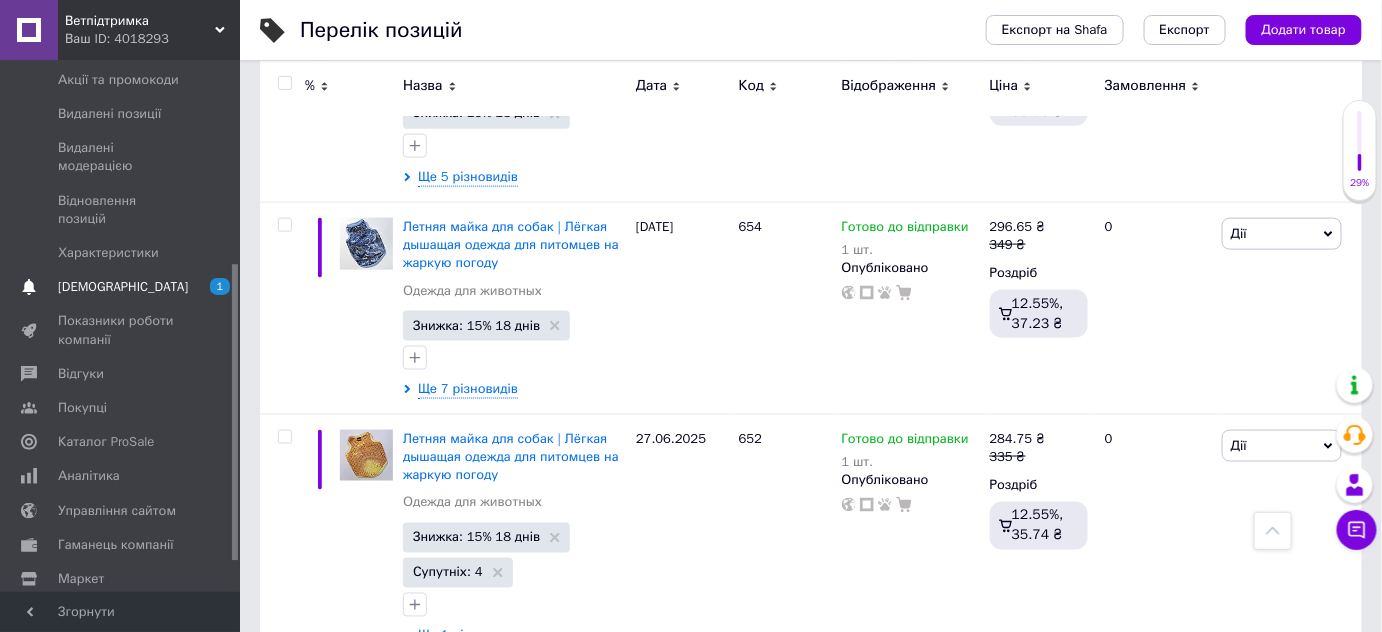 click on "[DEMOGRAPHIC_DATA]" at bounding box center [121, 287] 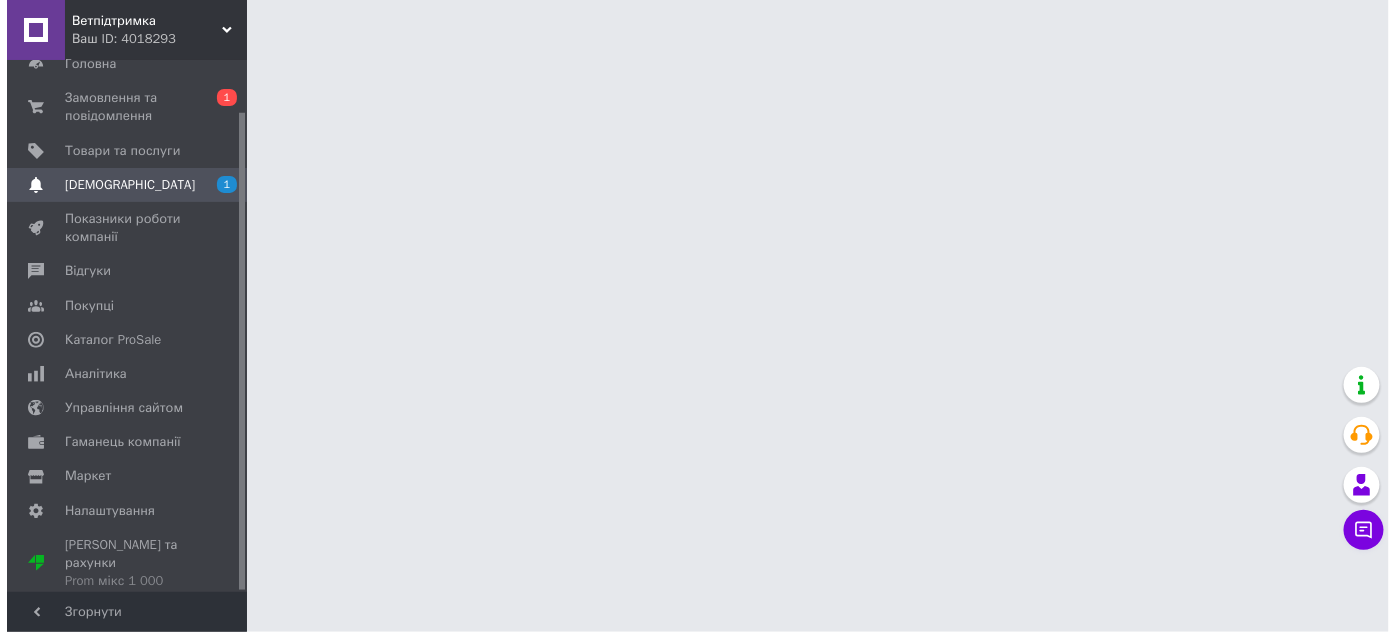 scroll, scrollTop: 0, scrollLeft: 0, axis: both 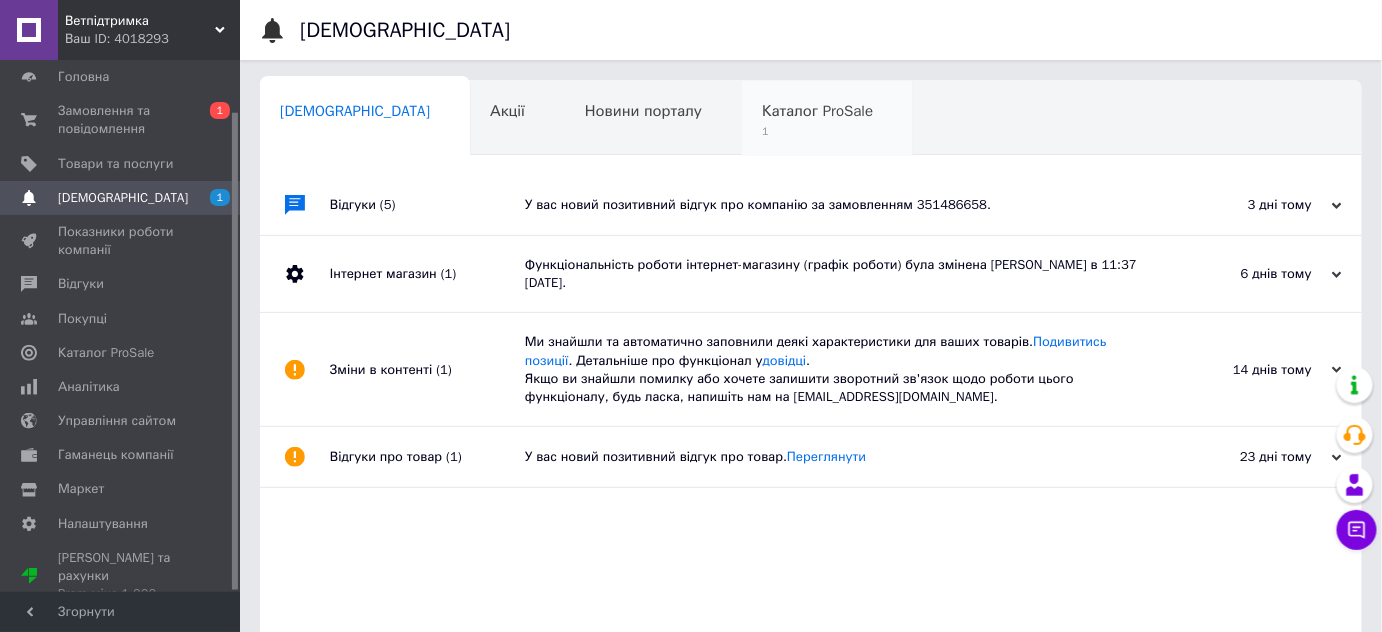click on "Каталог ProSale" at bounding box center [817, 111] 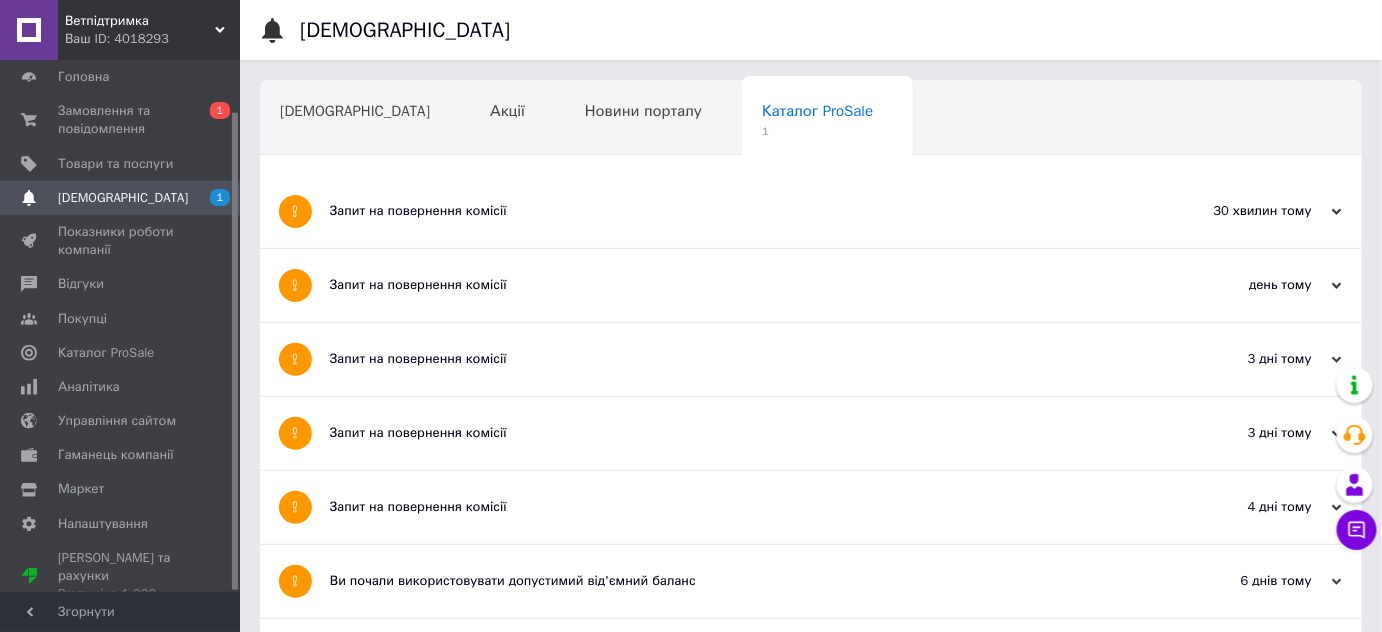 click on "Запит на повернення комісії" at bounding box center (736, 211) 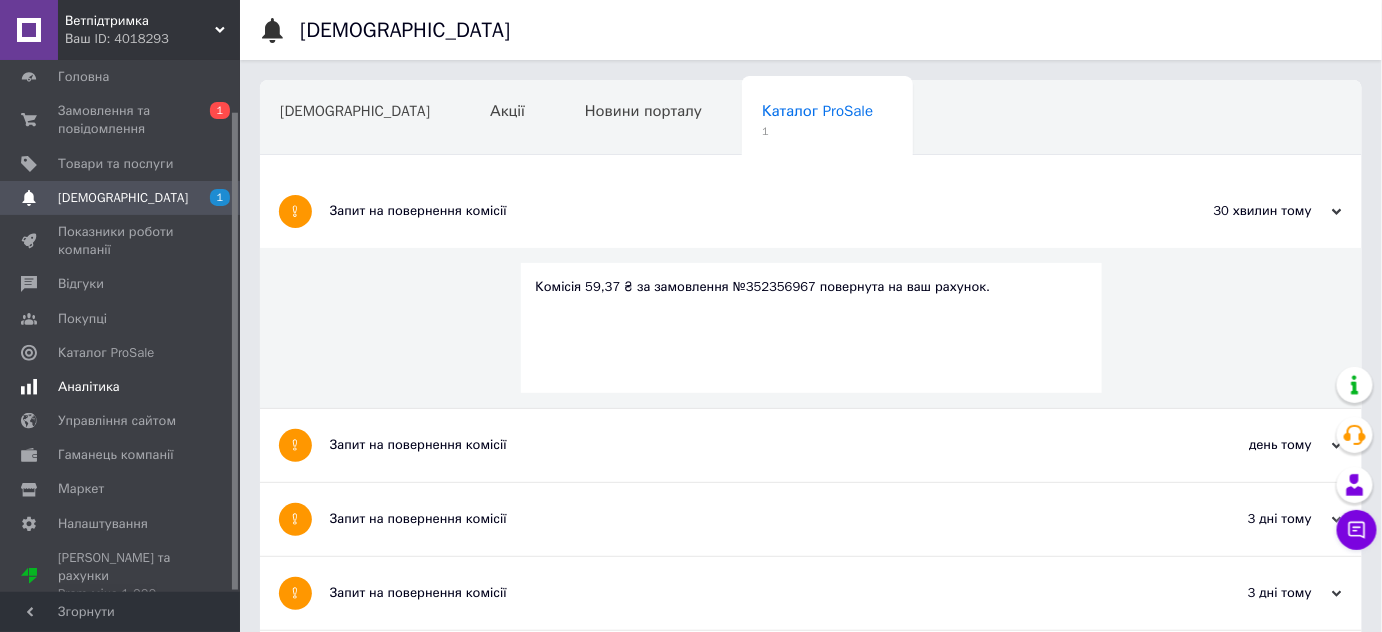 click on "Аналітика" at bounding box center (89, 387) 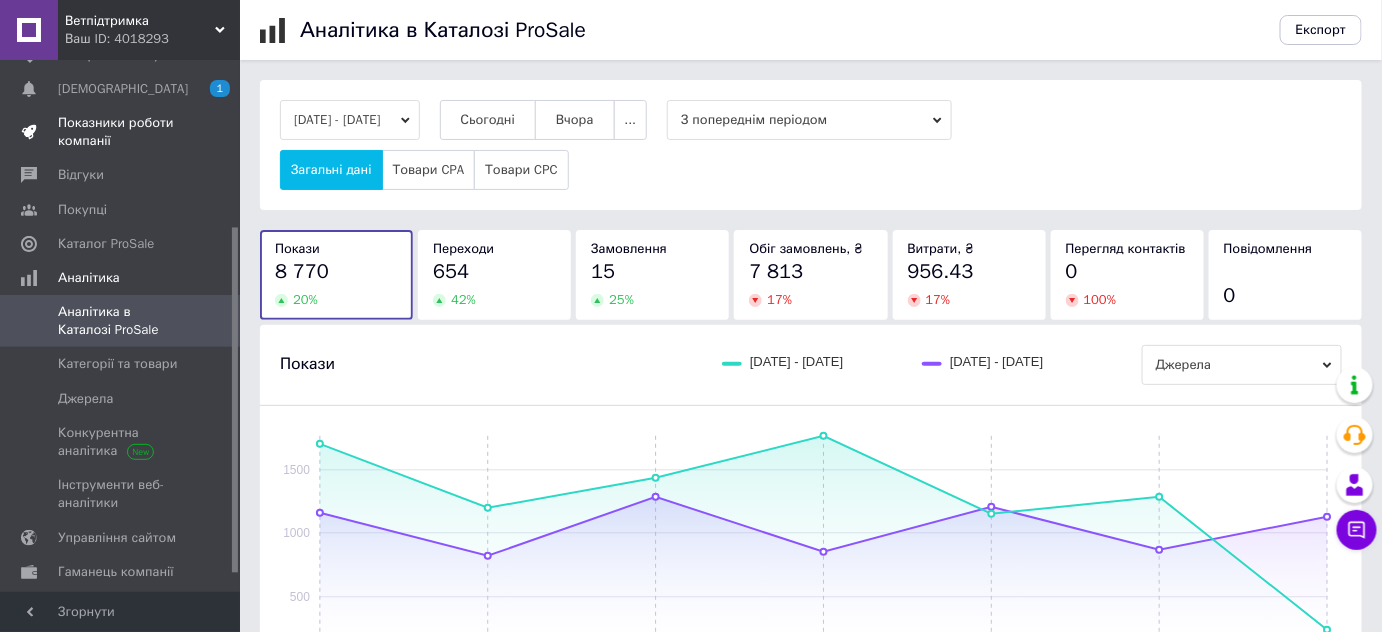scroll, scrollTop: 282, scrollLeft: 0, axis: vertical 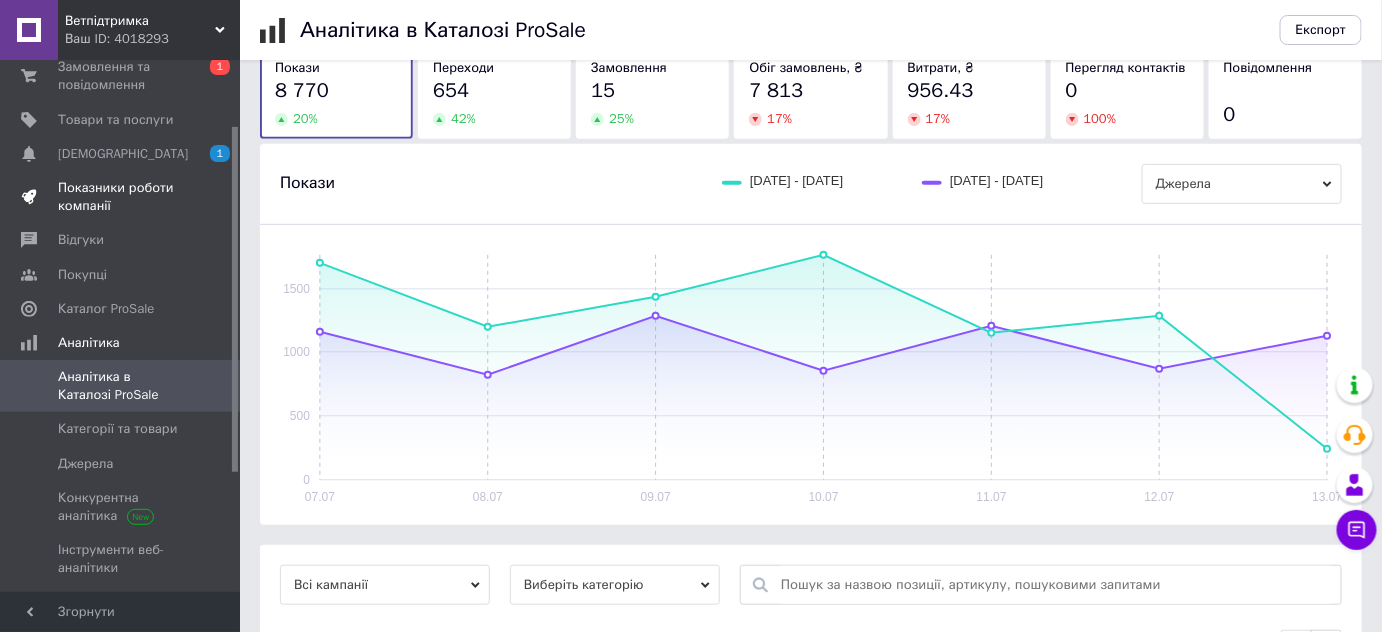 click on "Показники роботи компанії" at bounding box center (121, 197) 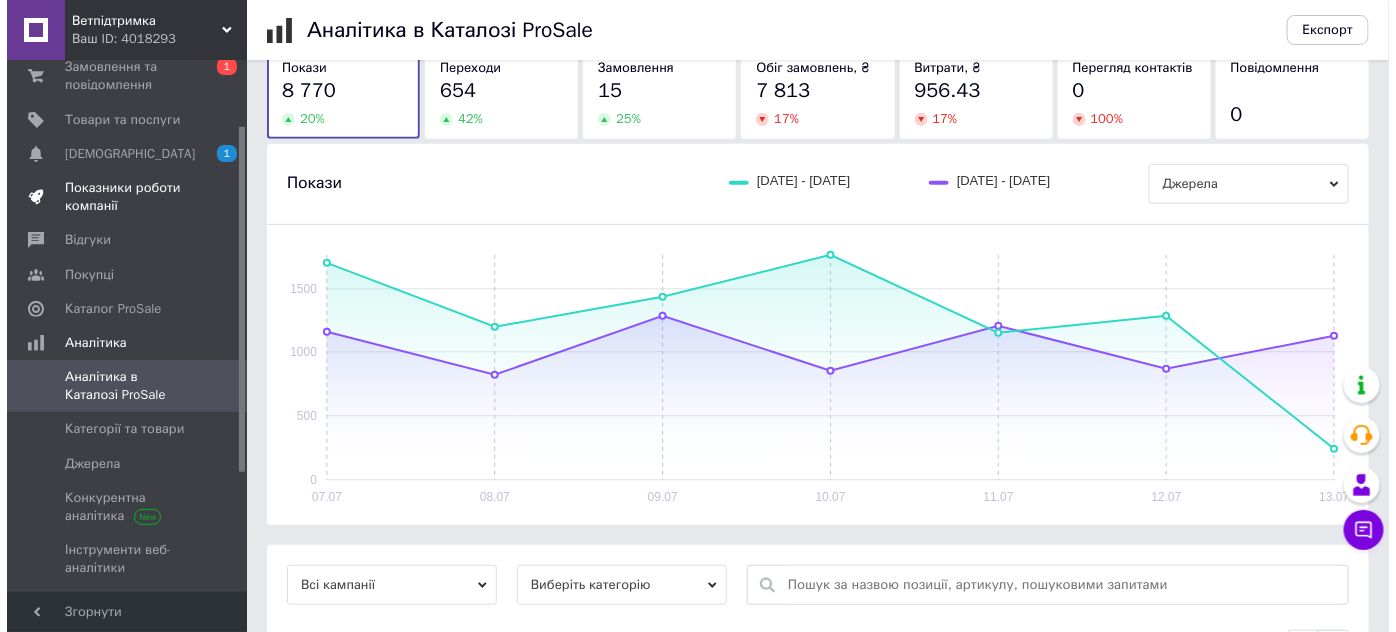 scroll, scrollTop: 0, scrollLeft: 0, axis: both 